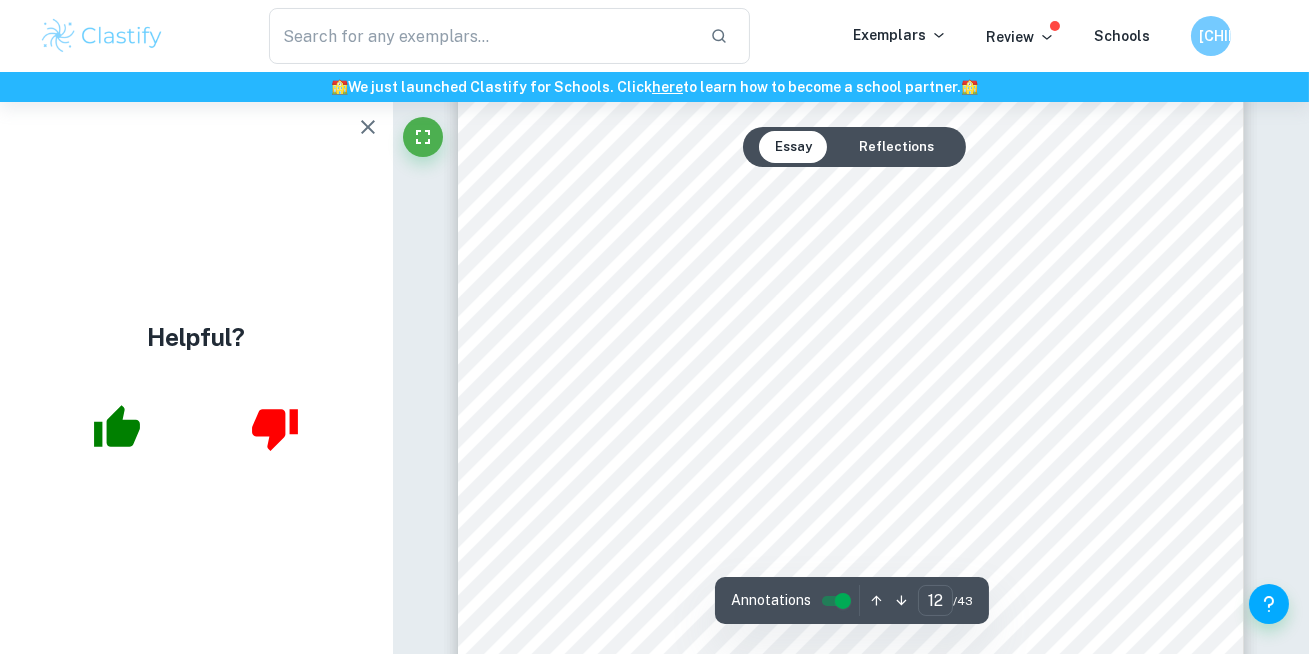 scroll, scrollTop: 13003, scrollLeft: 0, axis: vertical 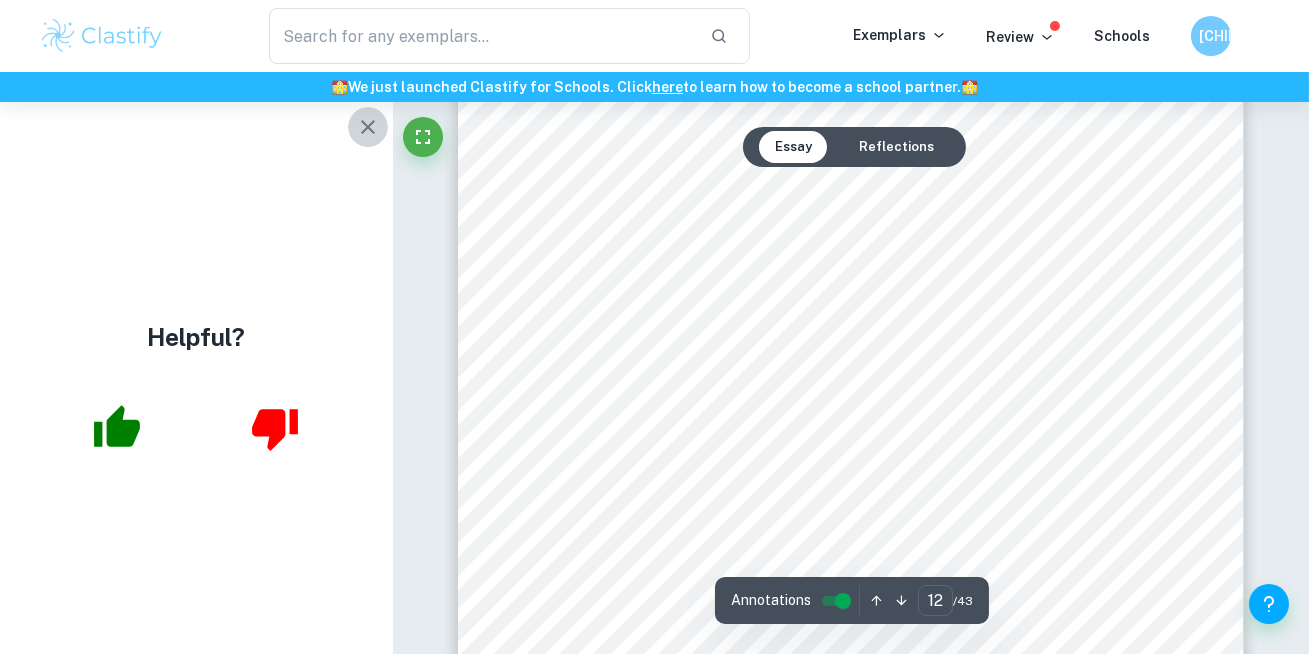 click 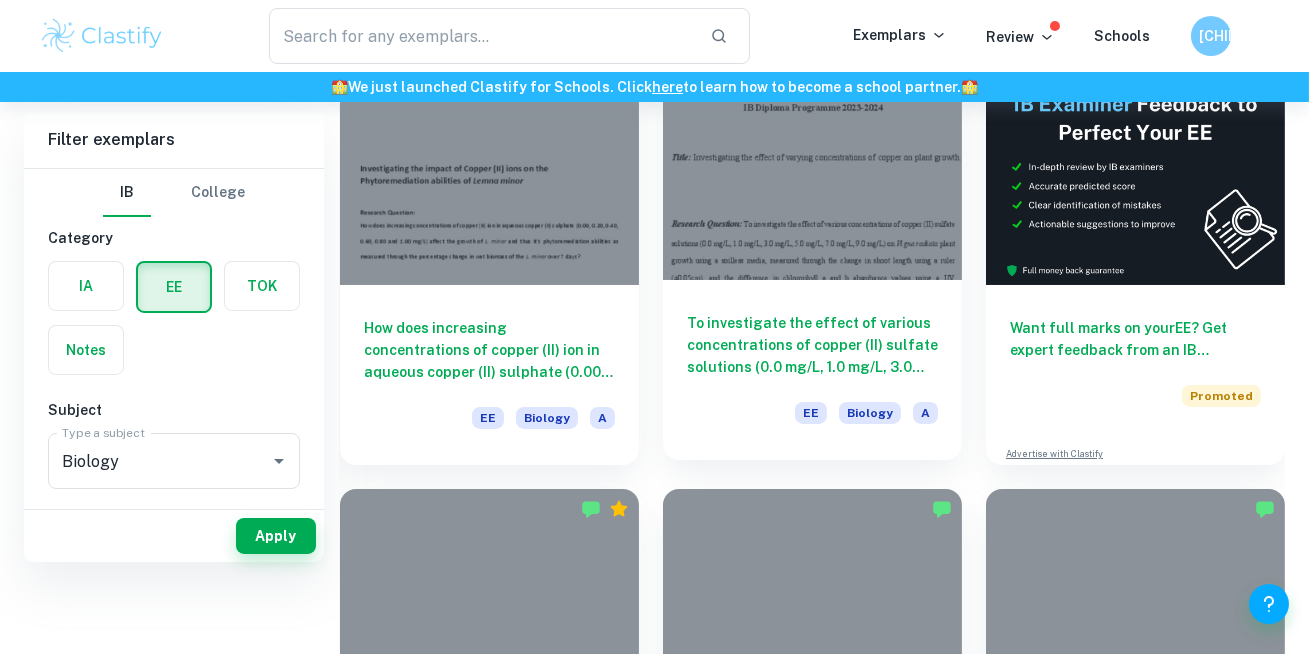 scroll, scrollTop: 523, scrollLeft: 0, axis: vertical 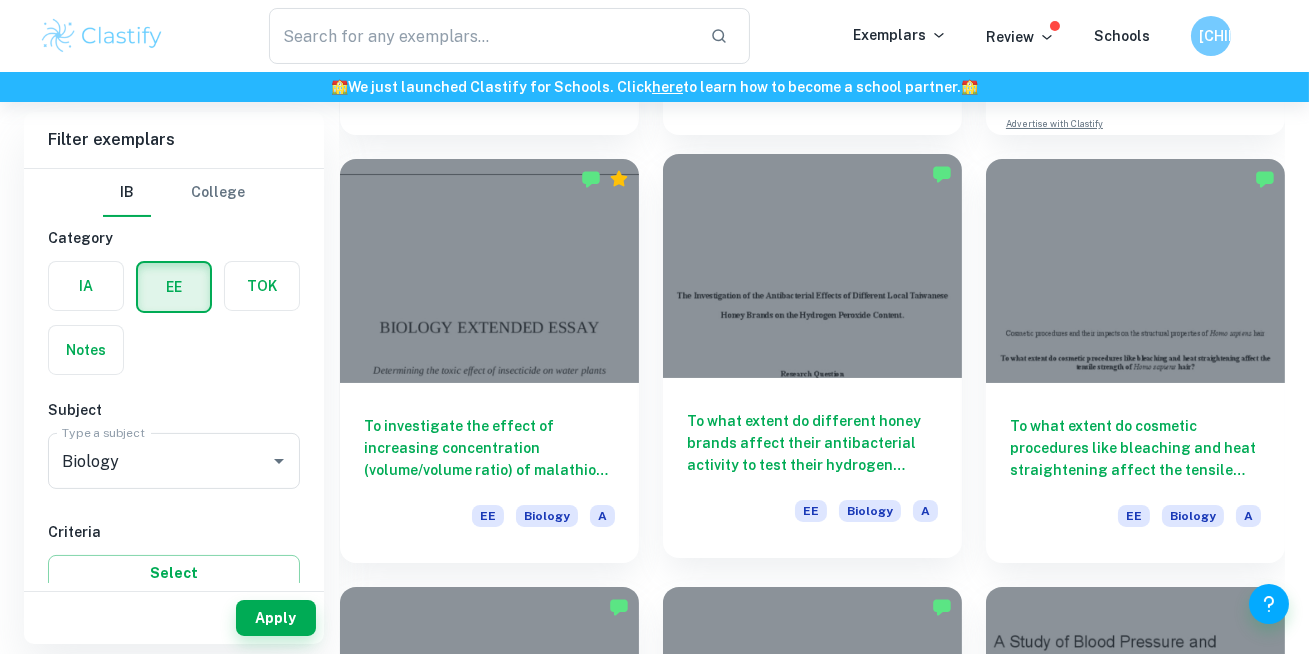 click at bounding box center (812, 266) 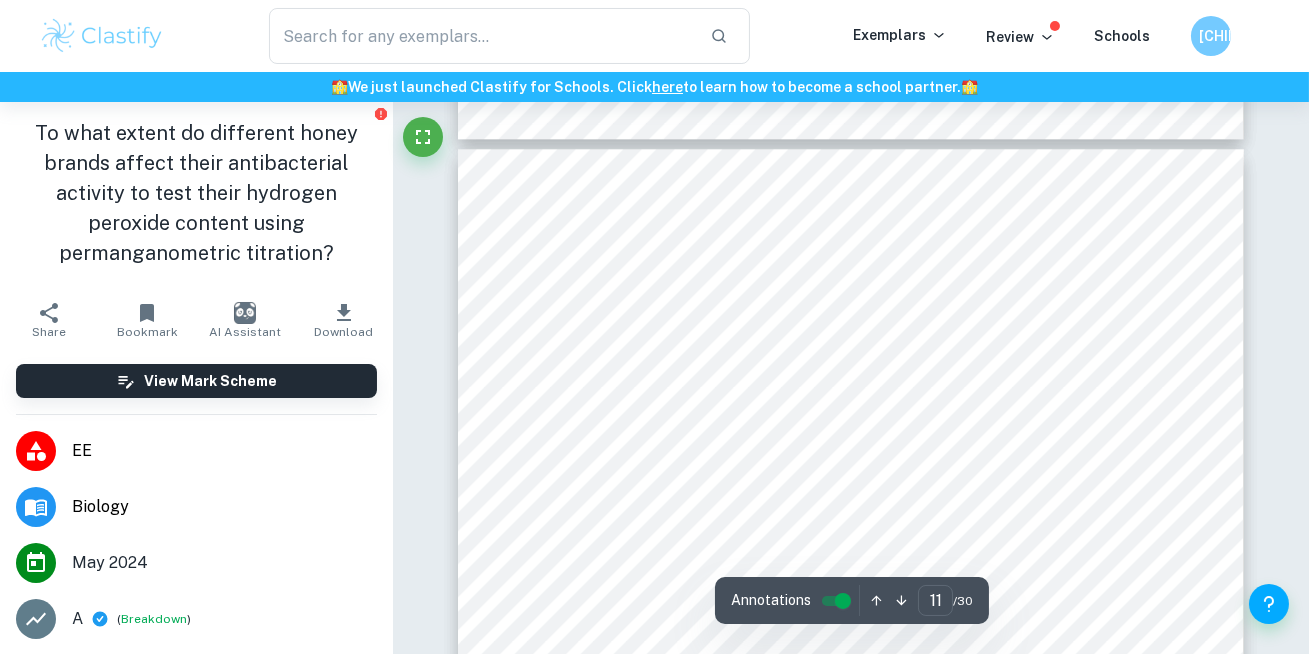 type on "10" 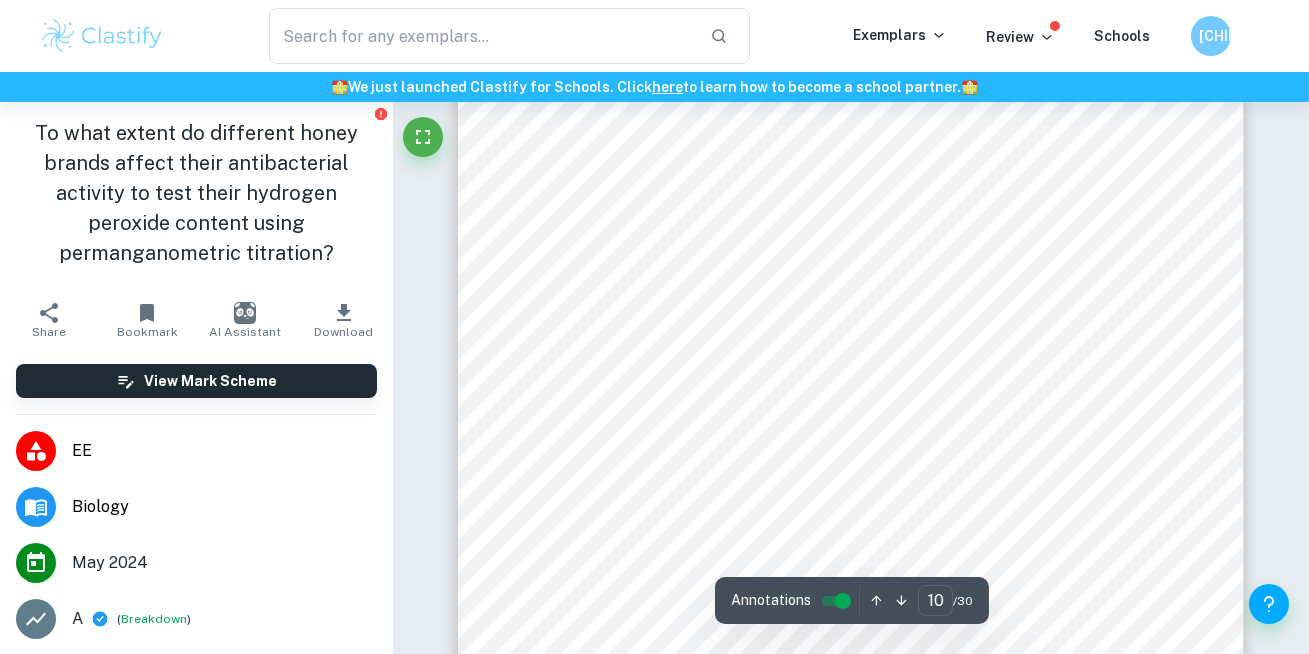 scroll, scrollTop: 9595, scrollLeft: 0, axis: vertical 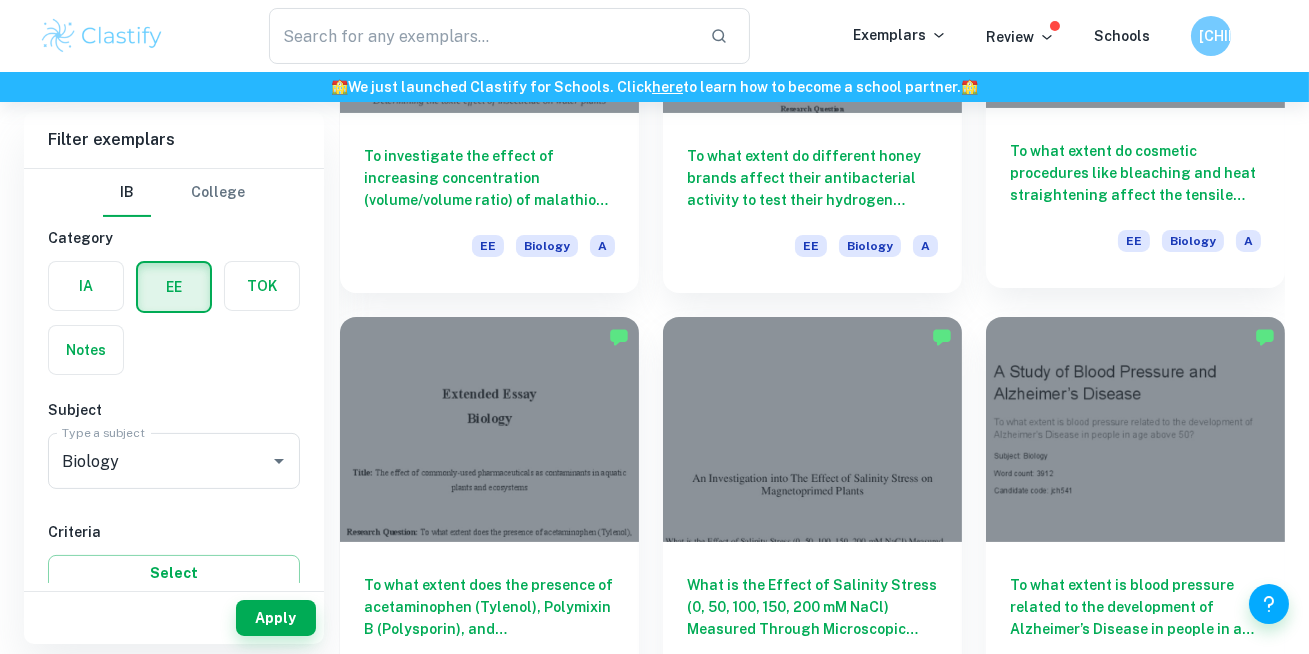 click on "To what extent do cosmetic procedures like bleaching and heat straightening affect the tensile strength of Homo sapiens hair?" at bounding box center (1135, 173) 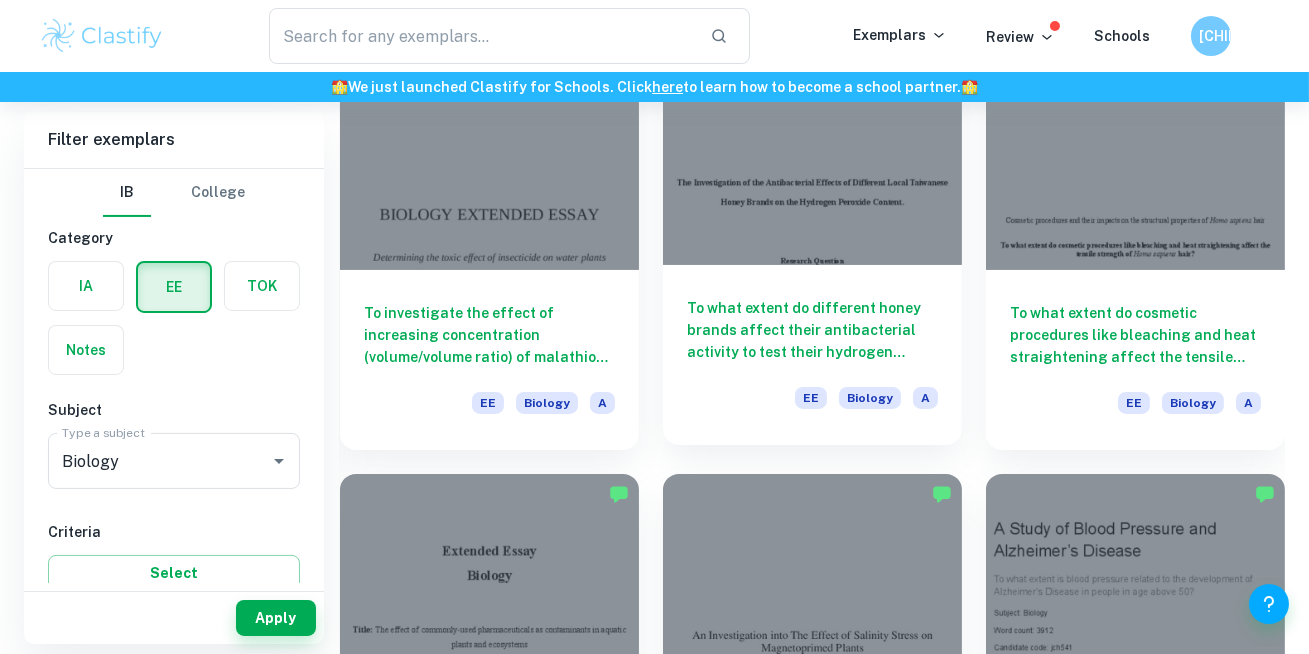 scroll, scrollTop: 823, scrollLeft: 0, axis: vertical 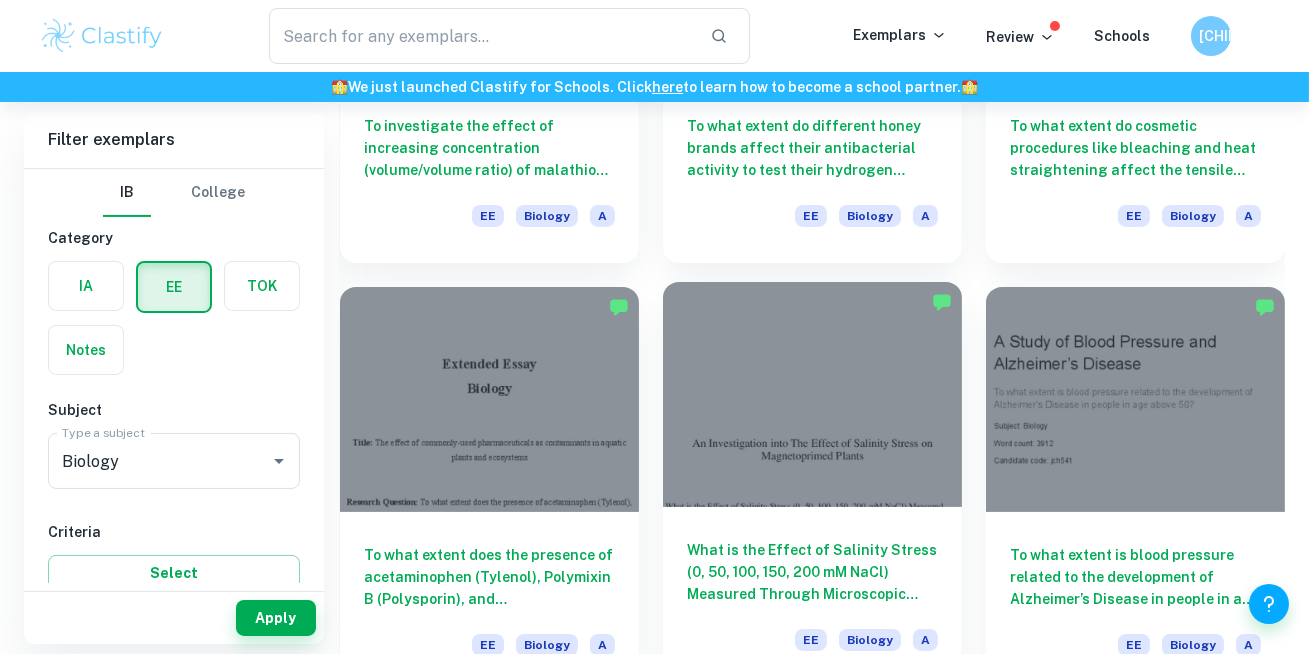 click at bounding box center [812, 394] 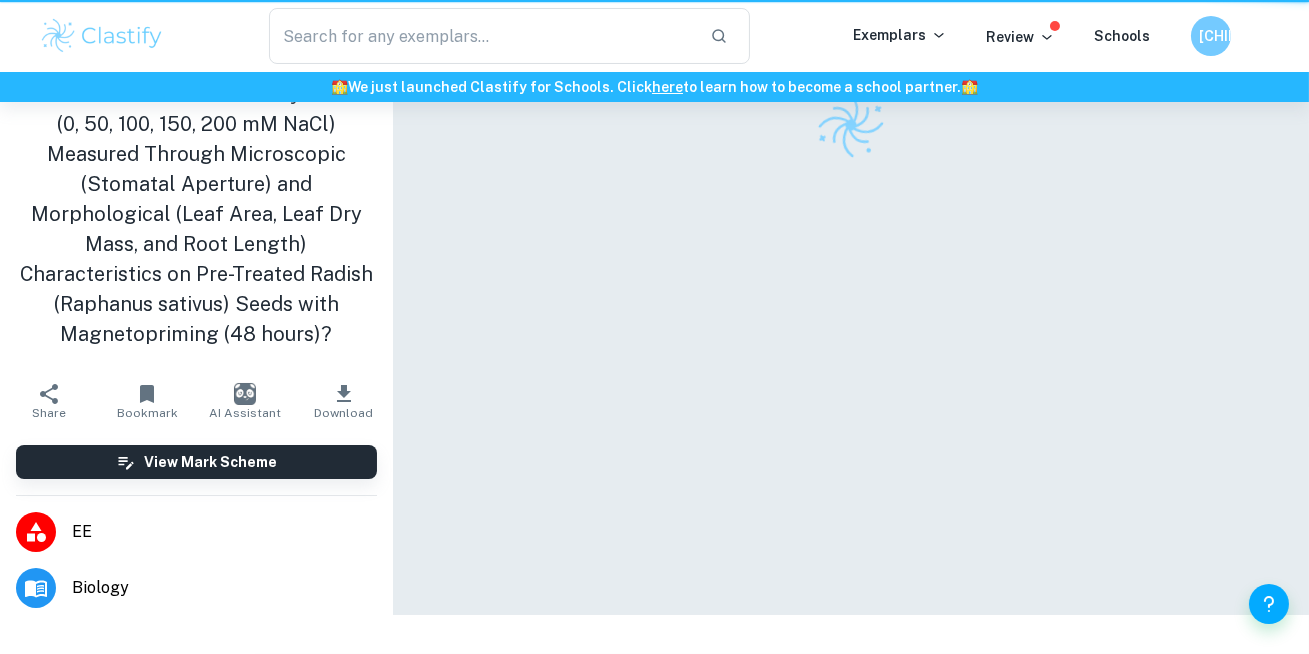 scroll, scrollTop: 0, scrollLeft: 0, axis: both 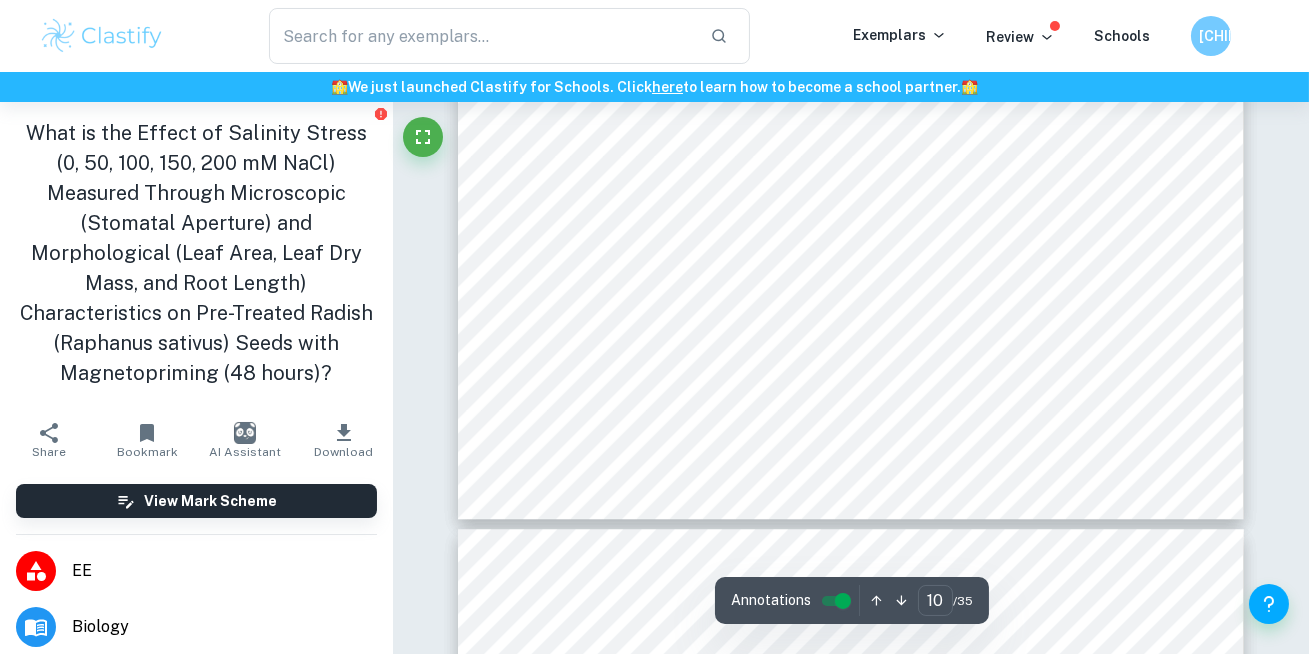 type on "11" 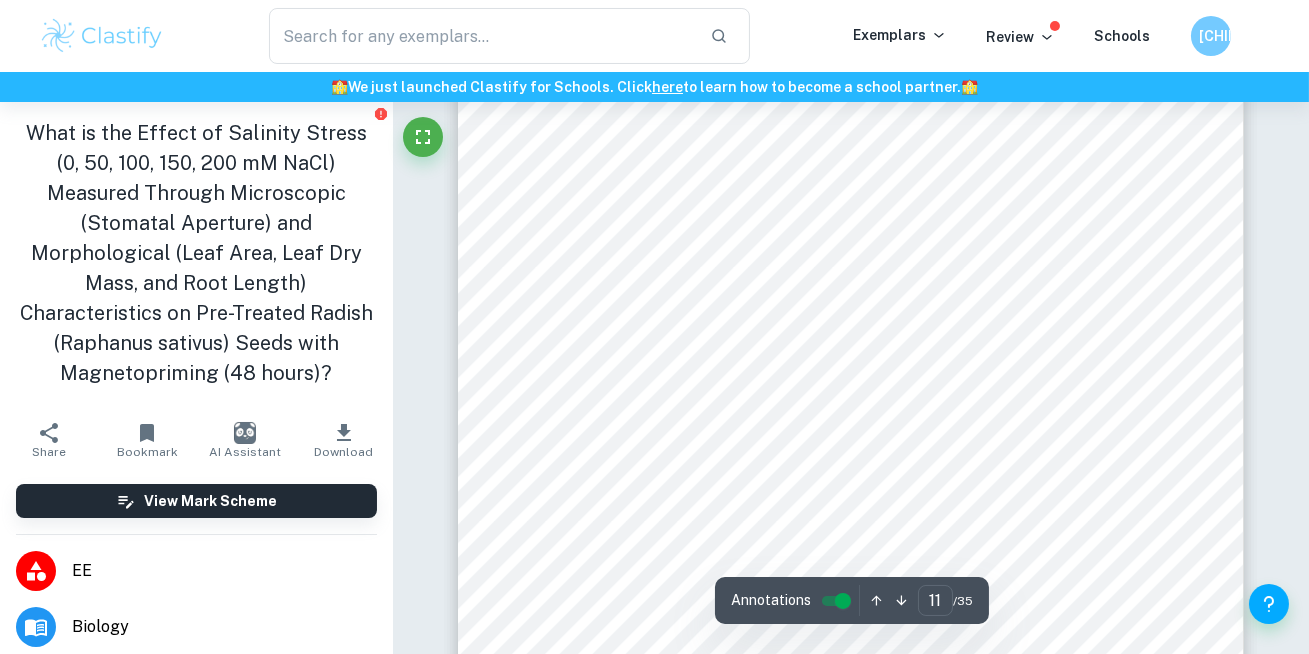 scroll, scrollTop: 11406, scrollLeft: 0, axis: vertical 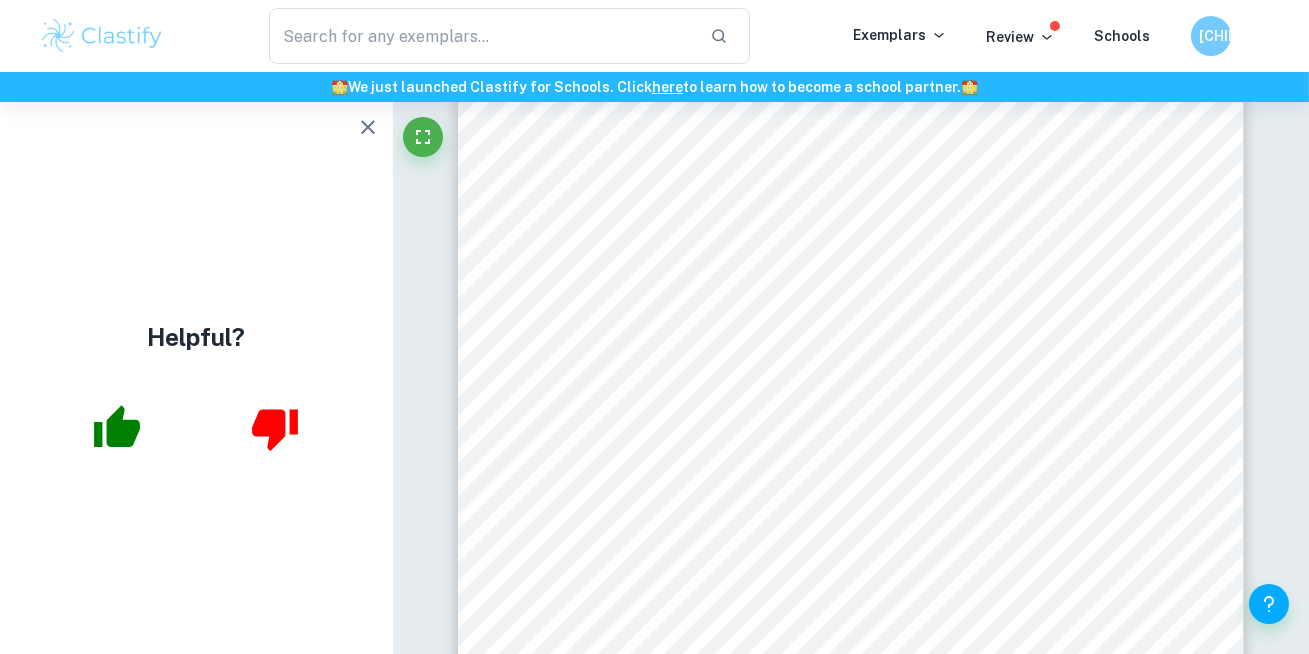 click 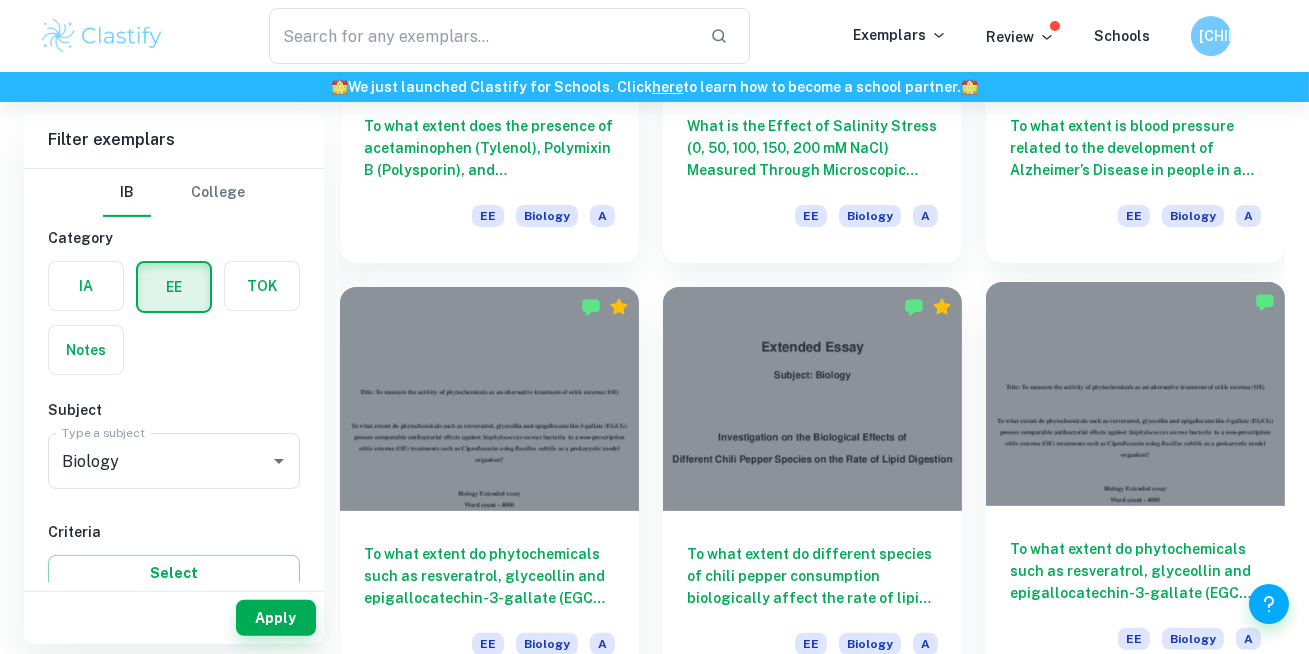 scroll, scrollTop: 1254, scrollLeft: 0, axis: vertical 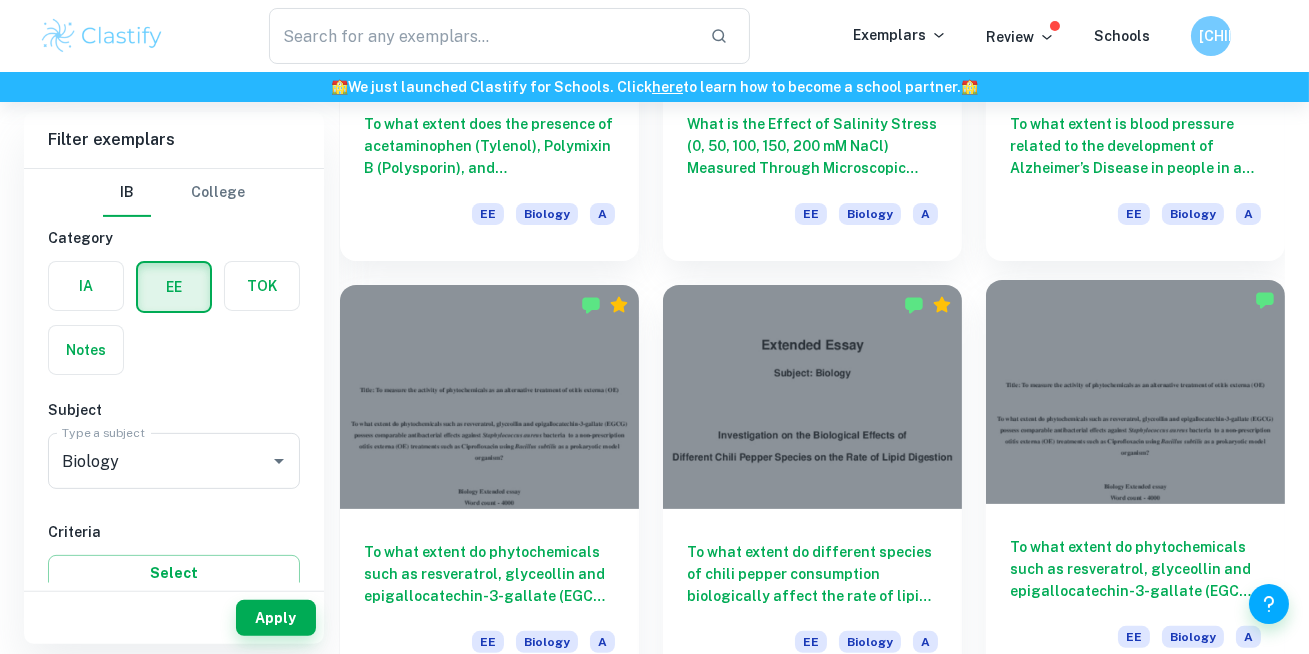 click at bounding box center (1135, 392) 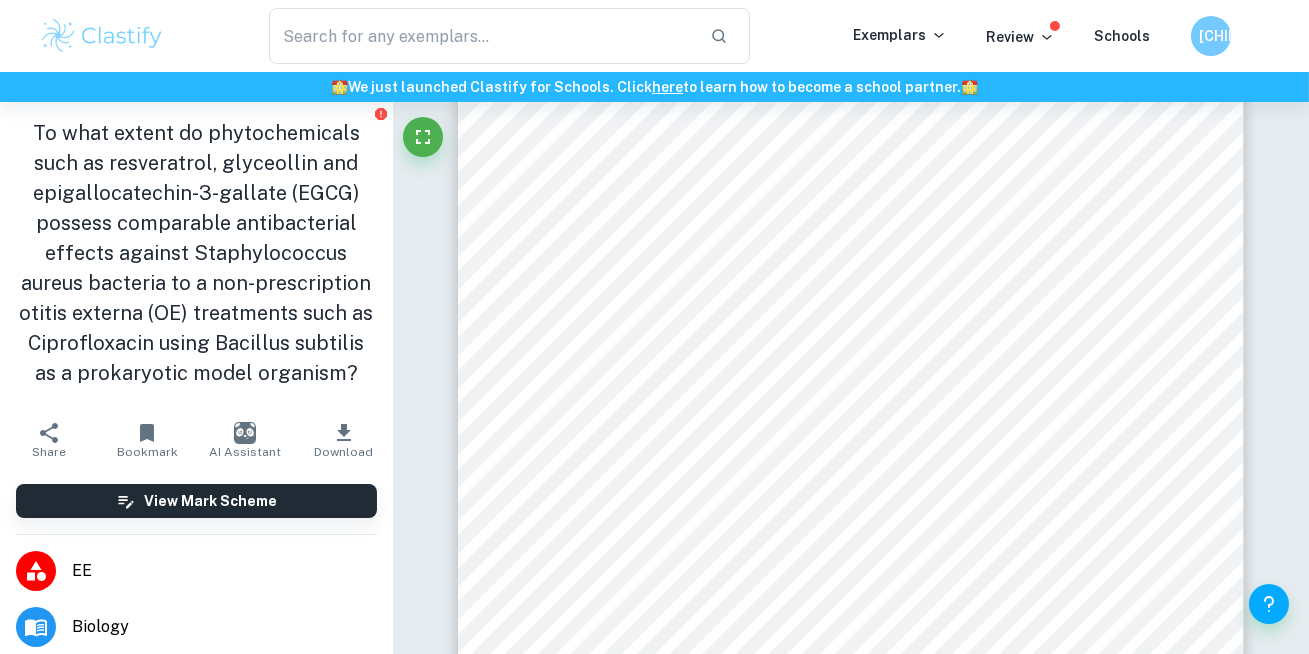 scroll, scrollTop: 29557, scrollLeft: 0, axis: vertical 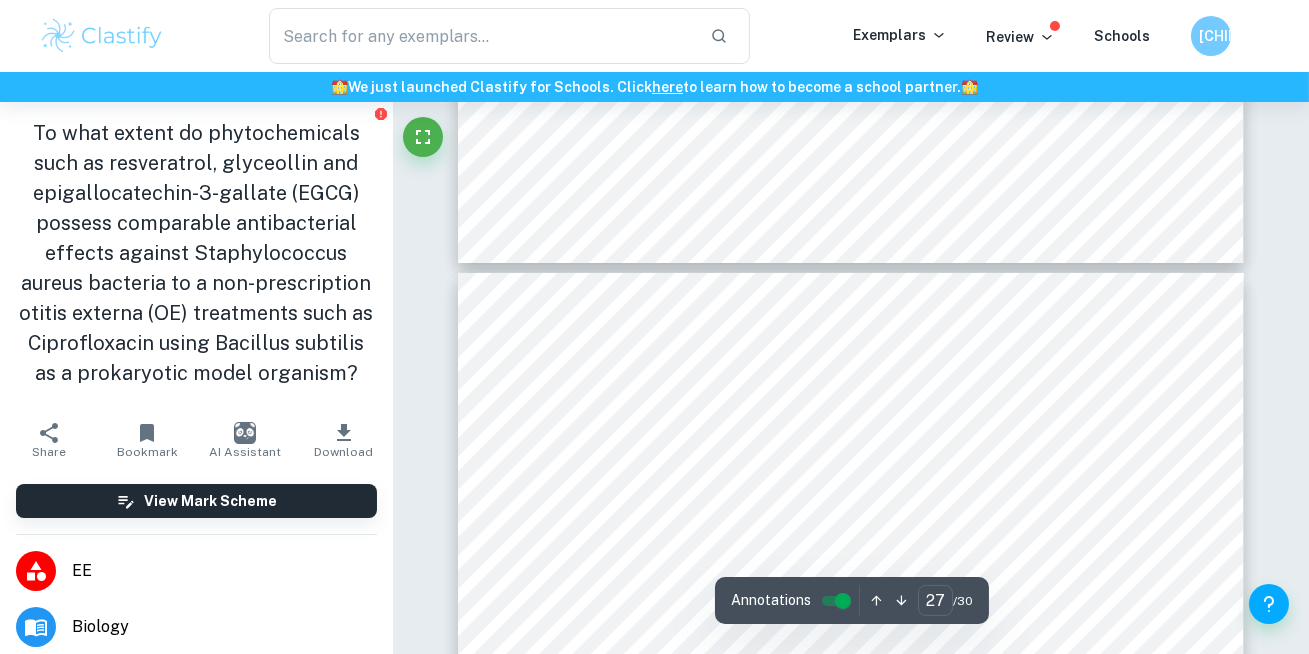 type on "28" 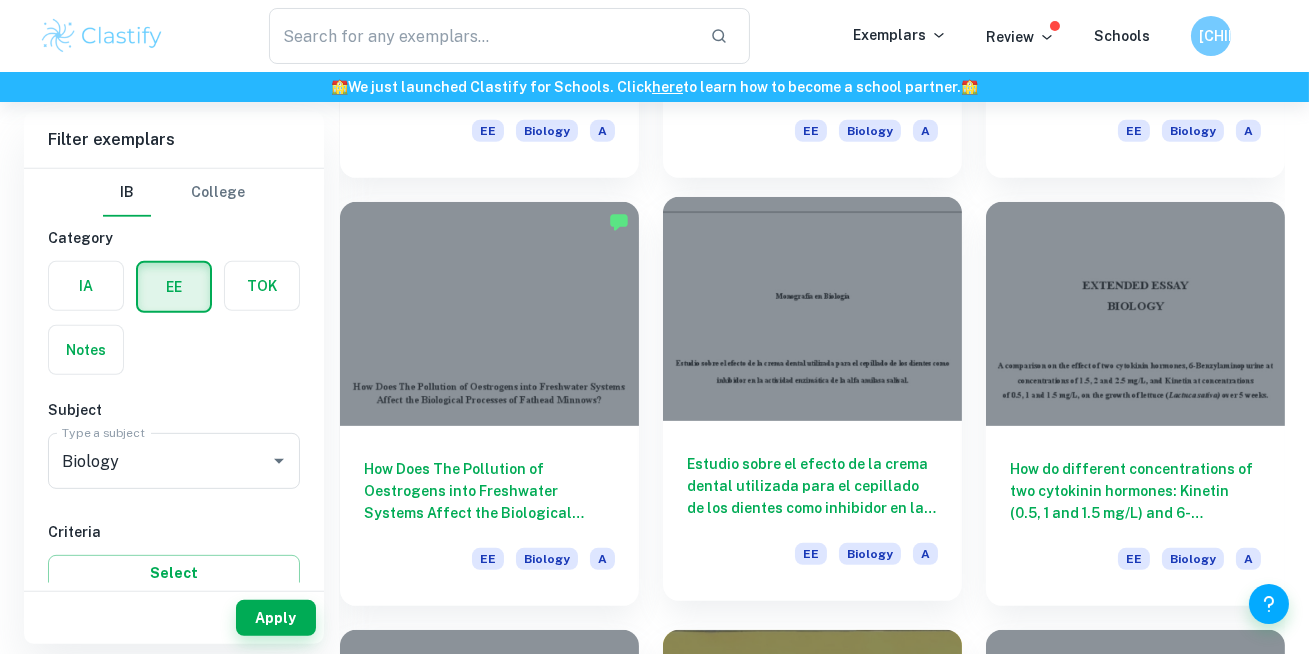 scroll, scrollTop: 2227, scrollLeft: 0, axis: vertical 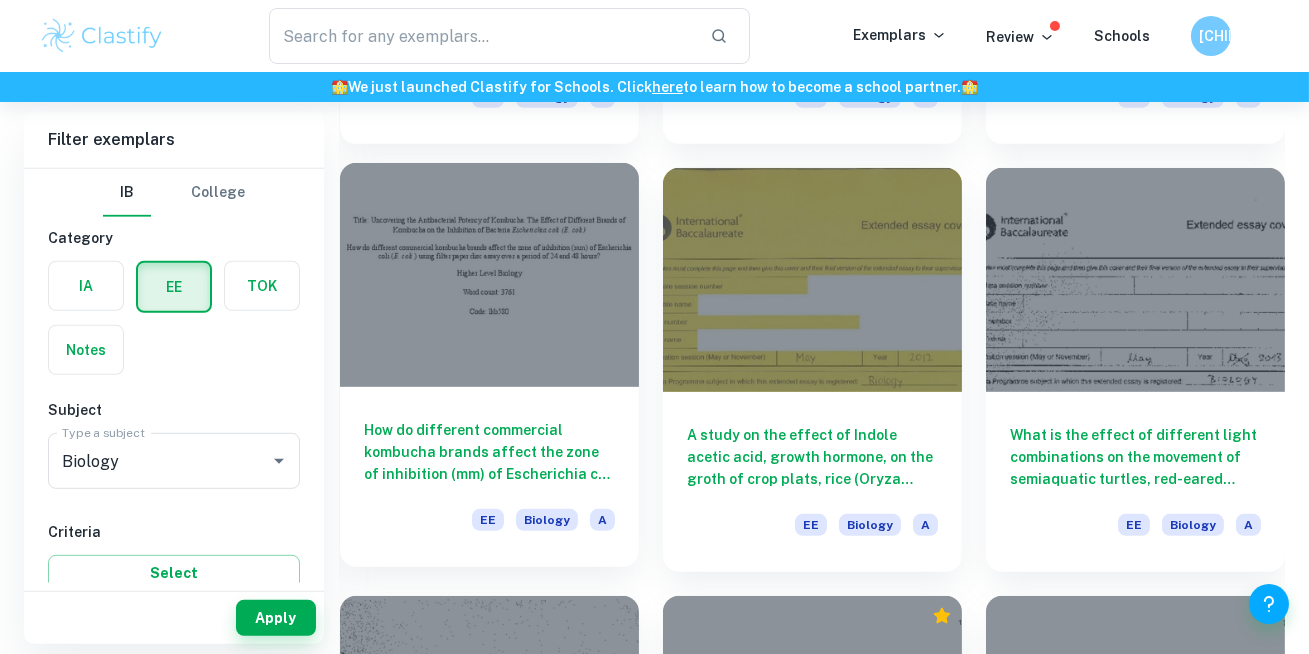click at bounding box center [489, 275] 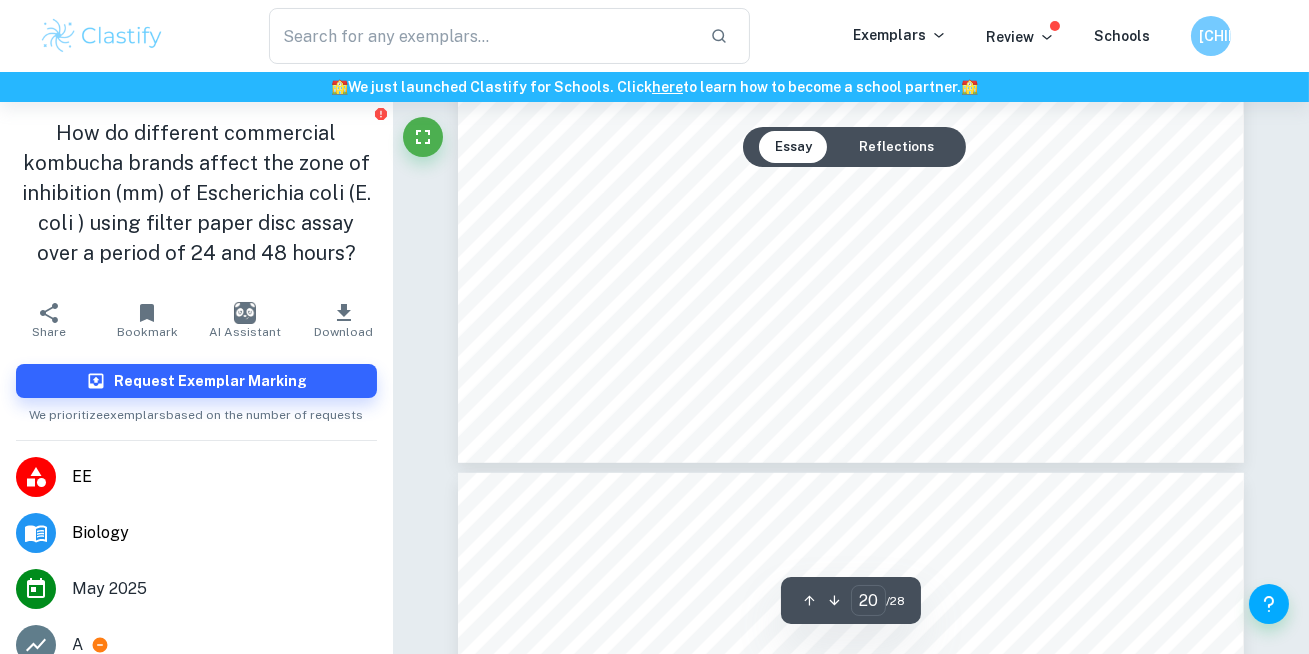 scroll, scrollTop: 20191, scrollLeft: 0, axis: vertical 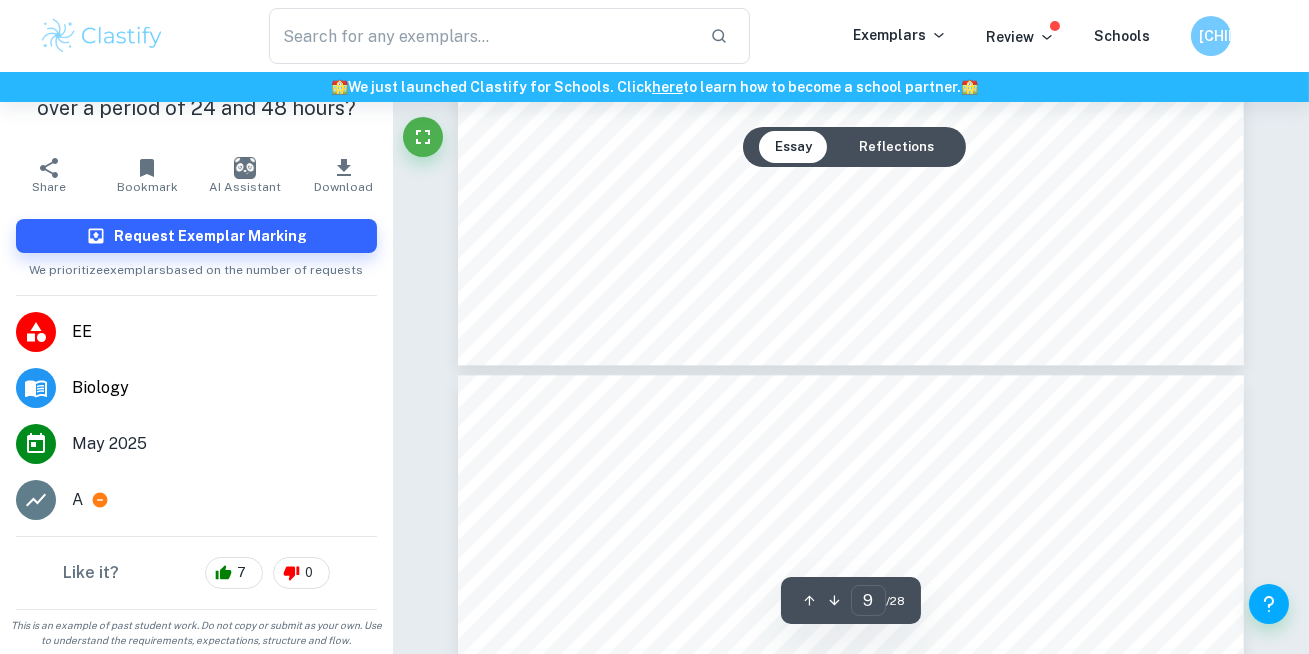 type on "10" 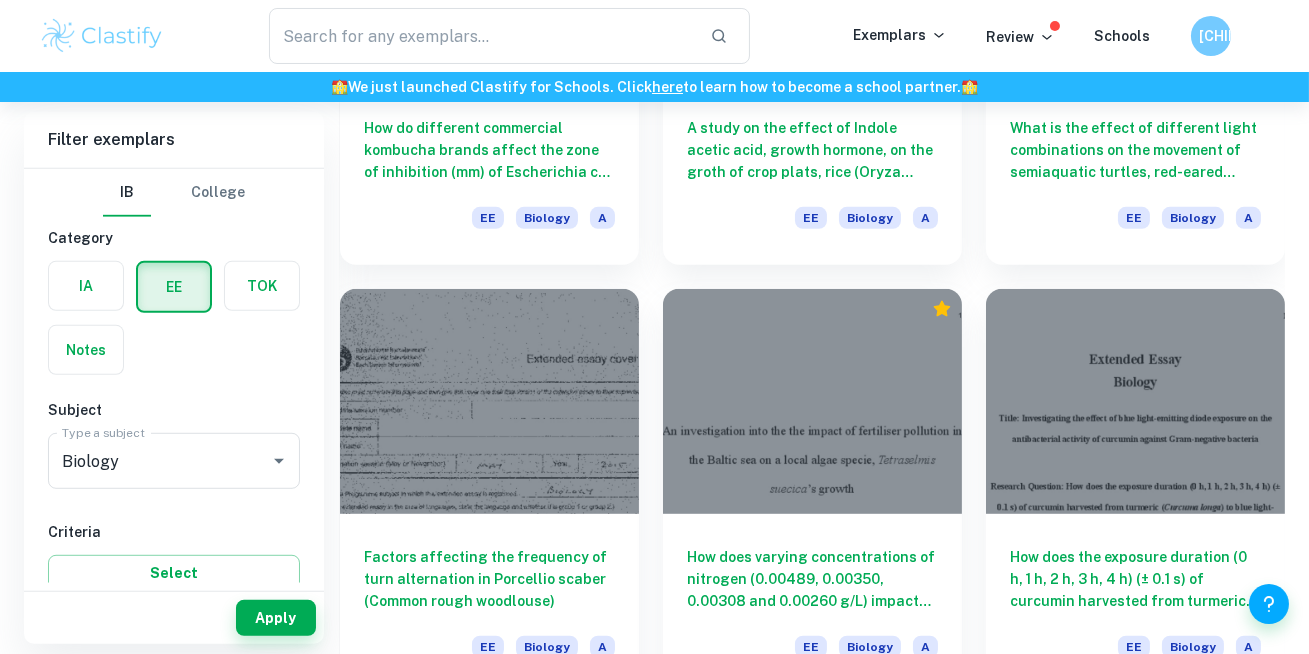 scroll, scrollTop: 3001, scrollLeft: 0, axis: vertical 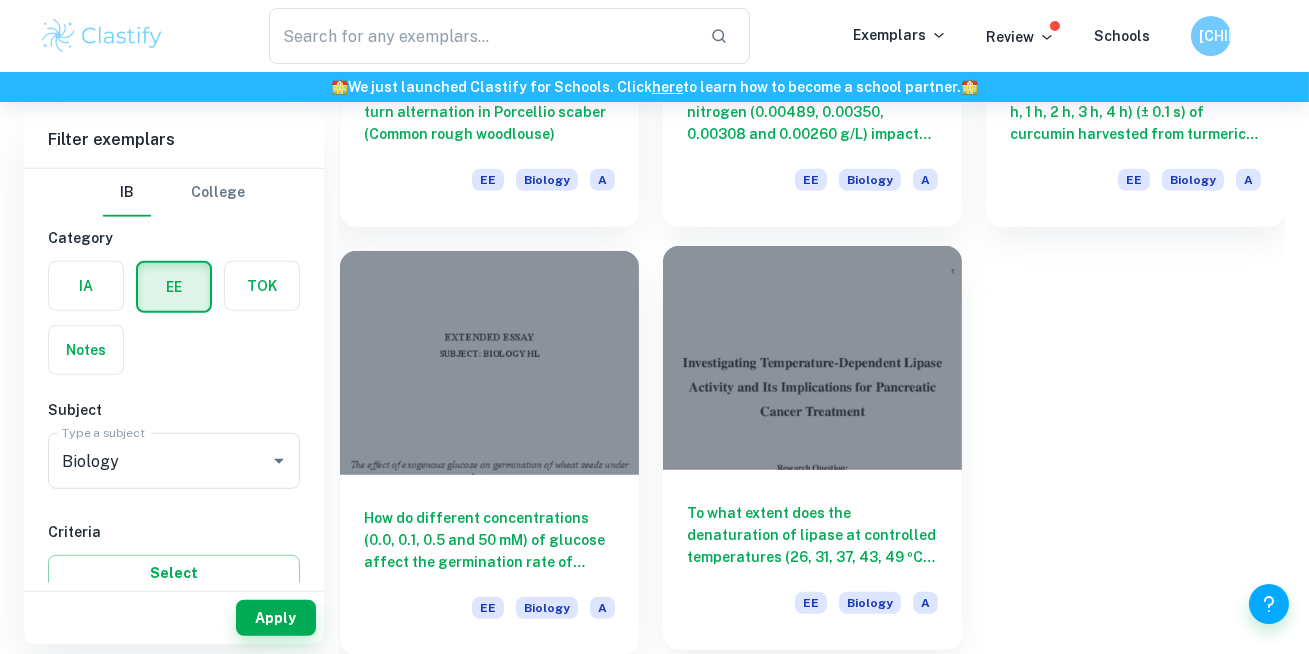 click at bounding box center (812, 358) 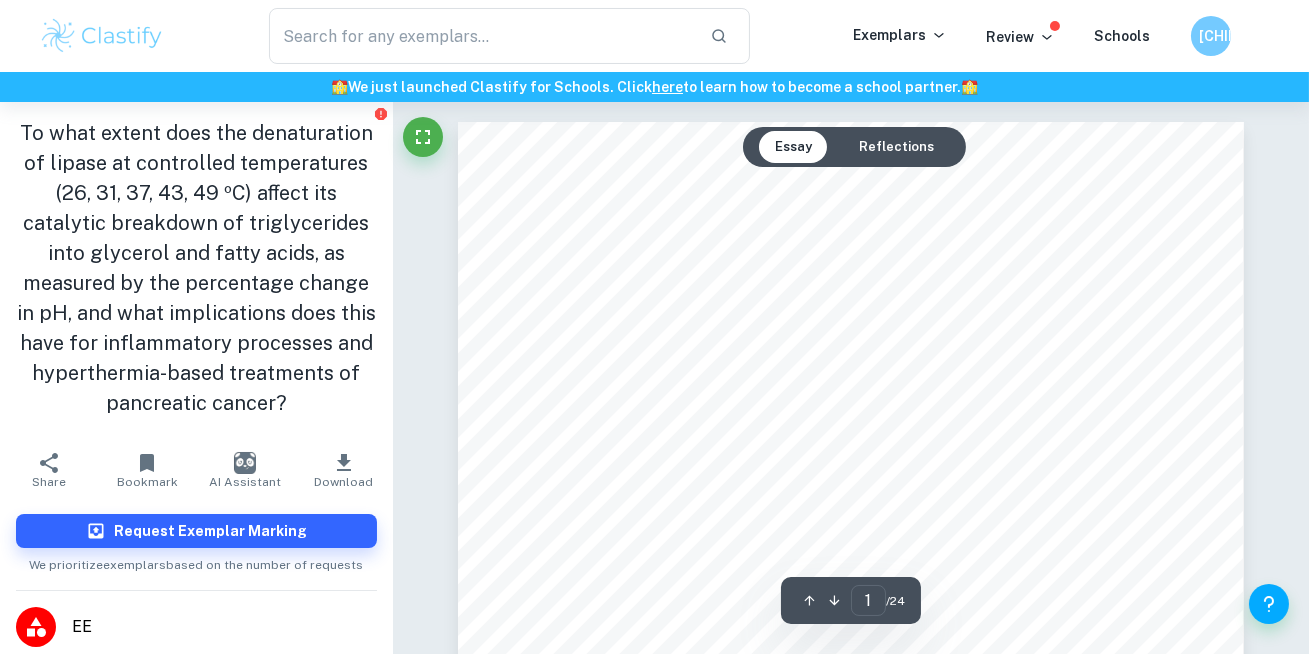 scroll, scrollTop: 243, scrollLeft: 0, axis: vertical 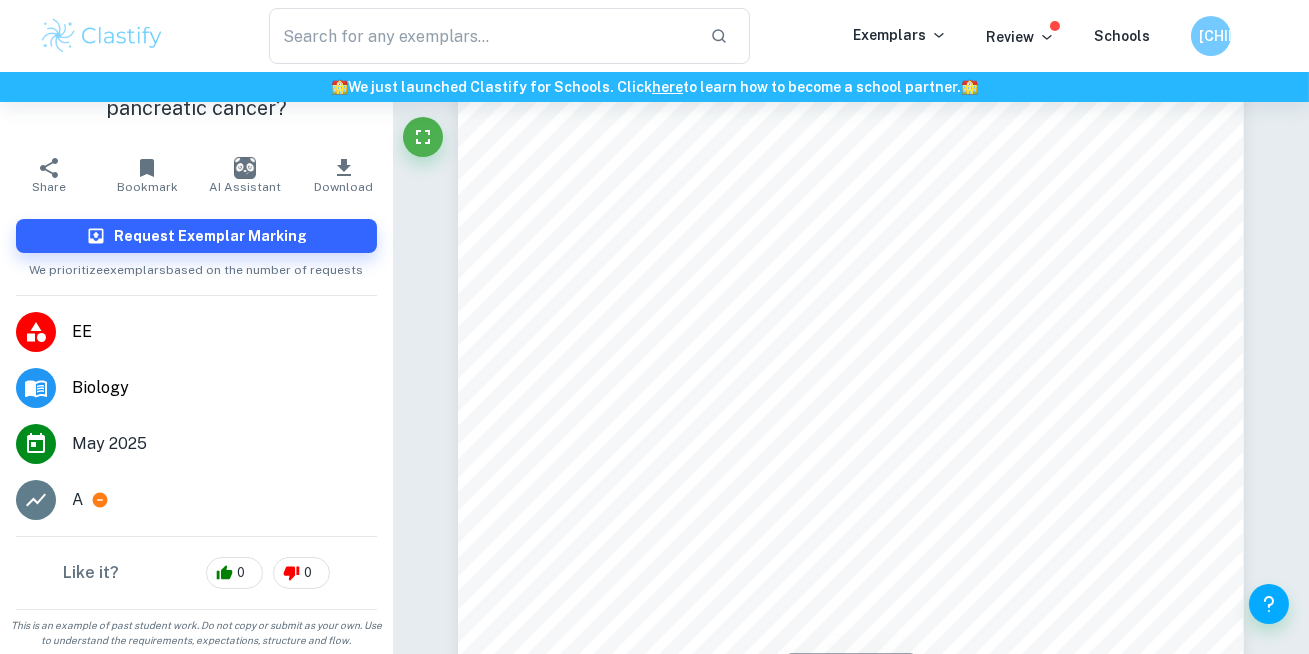 type on "10" 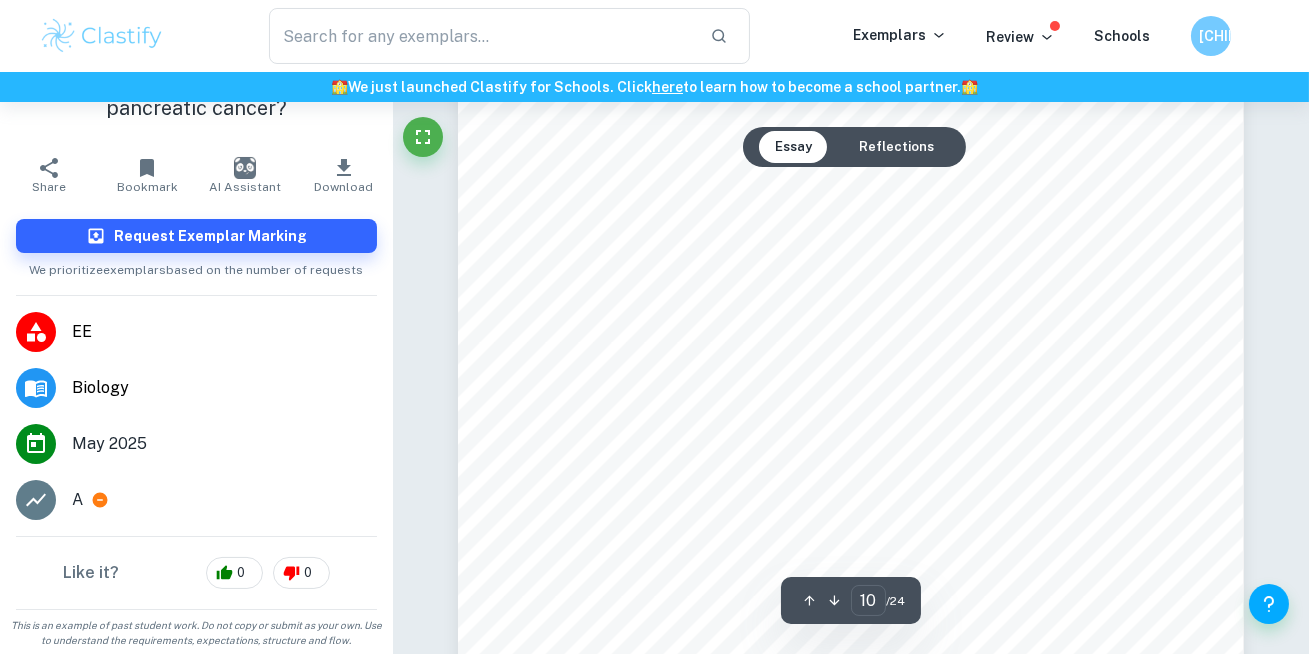 scroll, scrollTop: 9828, scrollLeft: 0, axis: vertical 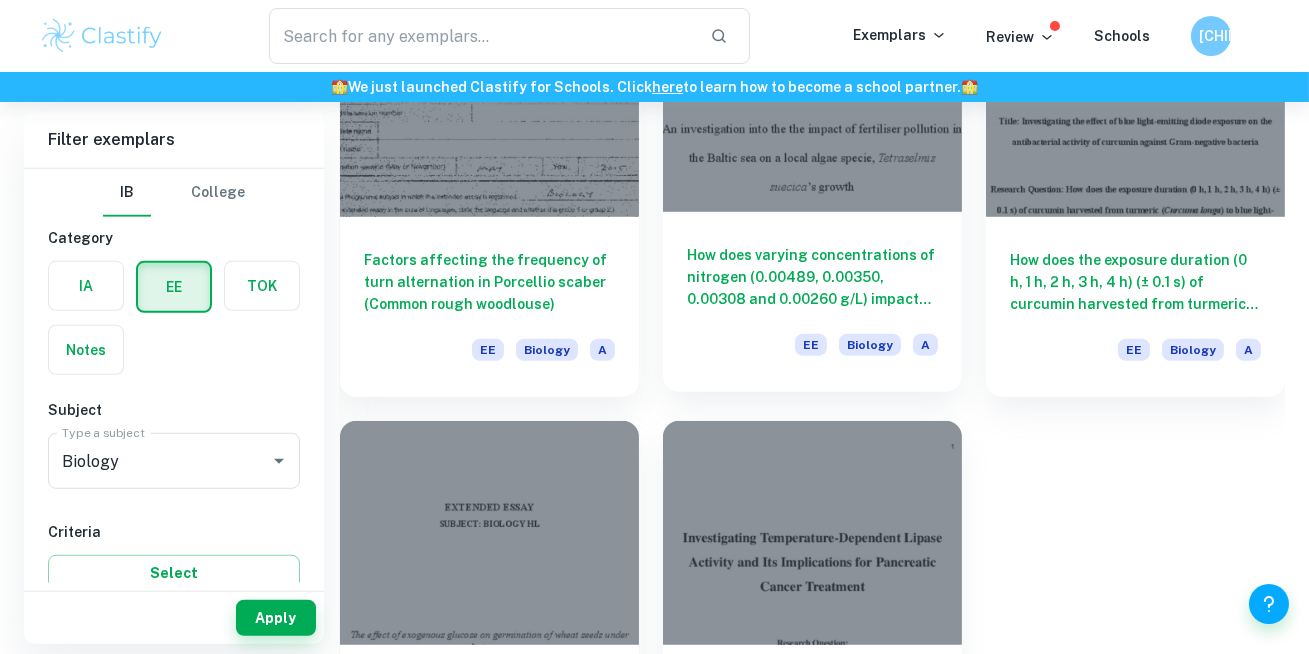 click on "How does varying concentrations of nitrogen (0.00489, 0.00350, 0.00308 and 0.00260
g/L) impact population growth rate of Tetraselmis suecica measured by their change in
population (cells/mL) over the period of 5 days? EE Biology A" at bounding box center (812, 302) 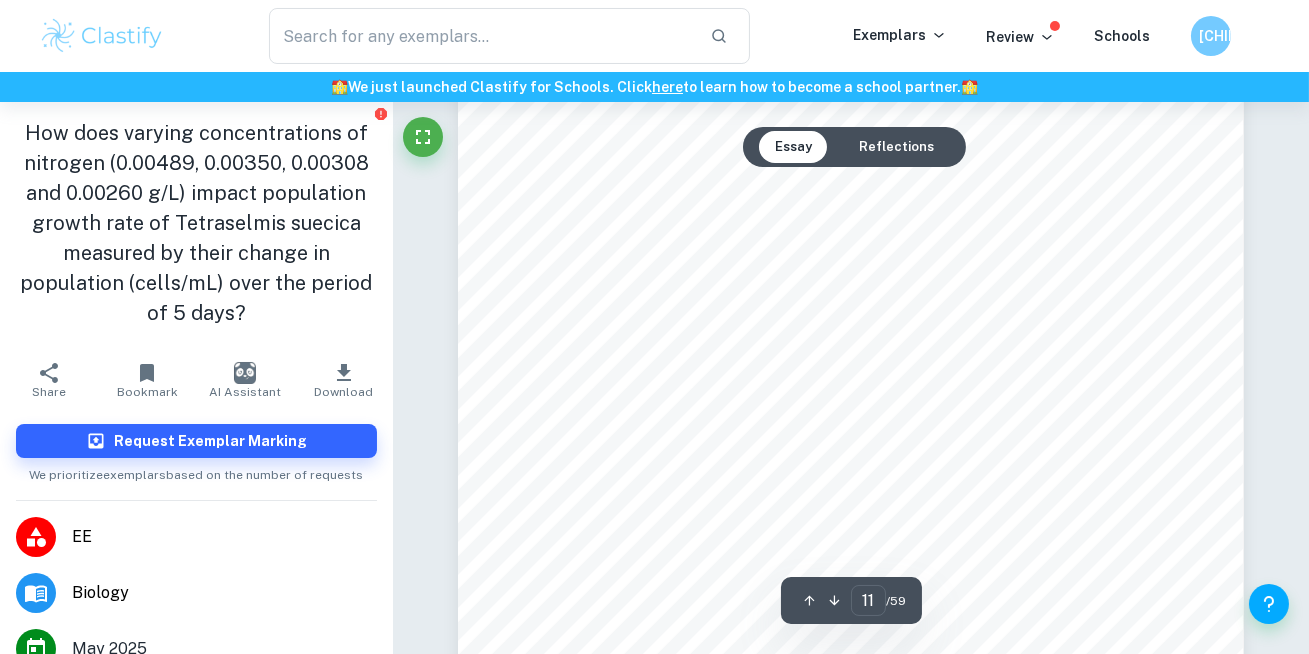 scroll, scrollTop: 11805, scrollLeft: 0, axis: vertical 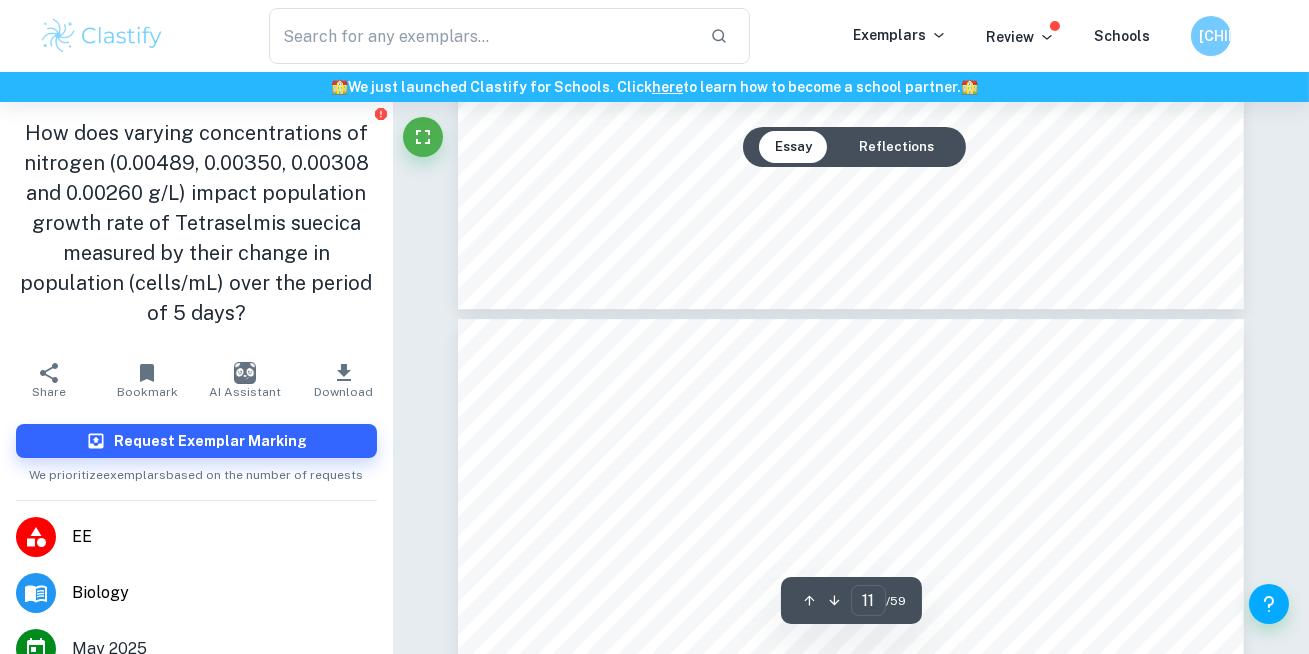 type on "12" 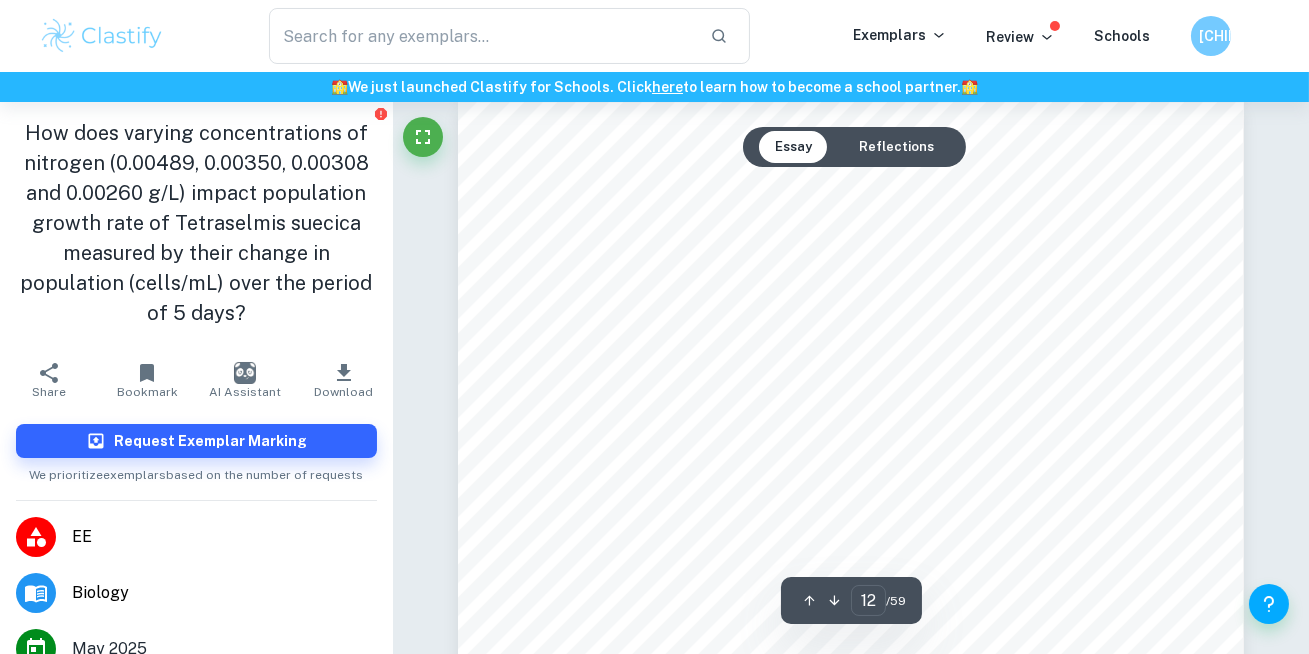 scroll, scrollTop: 12459, scrollLeft: 0, axis: vertical 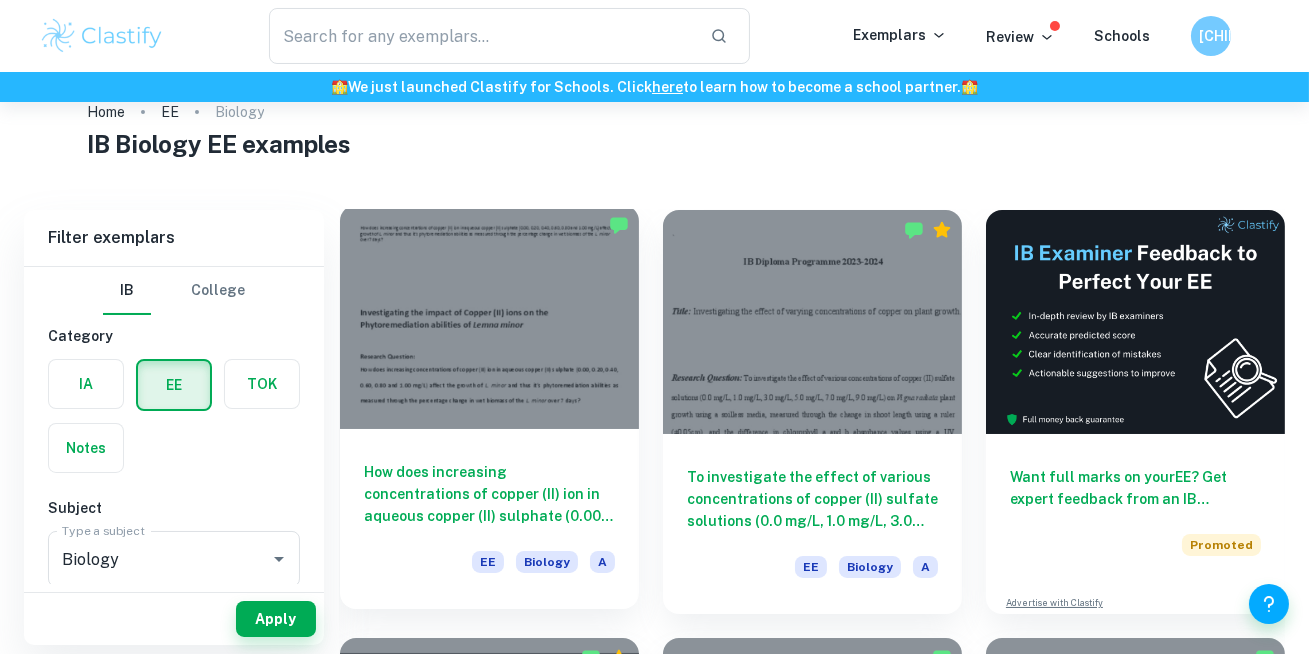 click at bounding box center (489, 317) 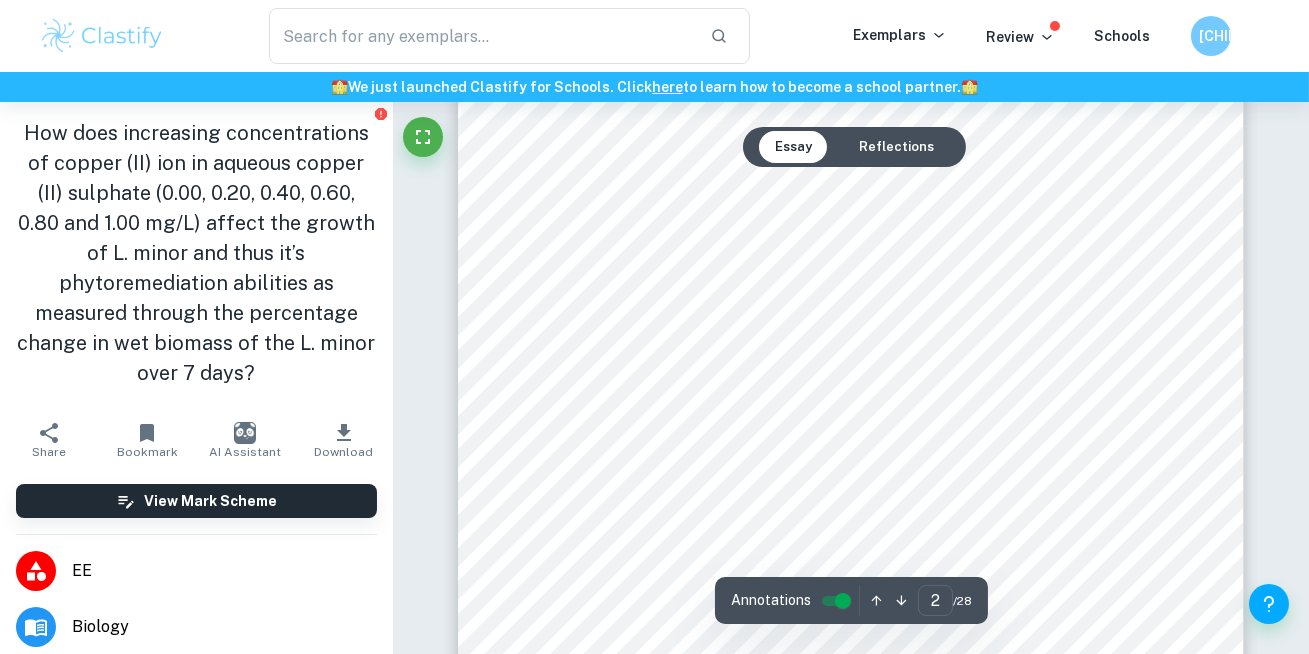 scroll, scrollTop: 2359, scrollLeft: 0, axis: vertical 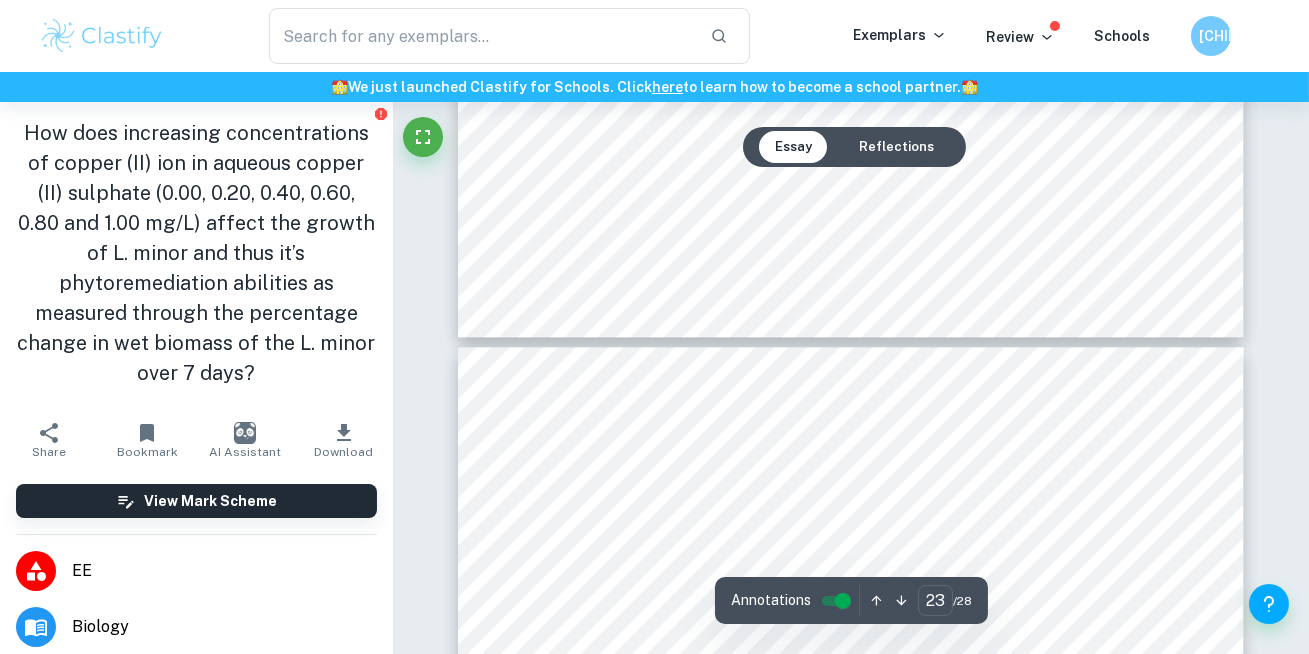 type on "24" 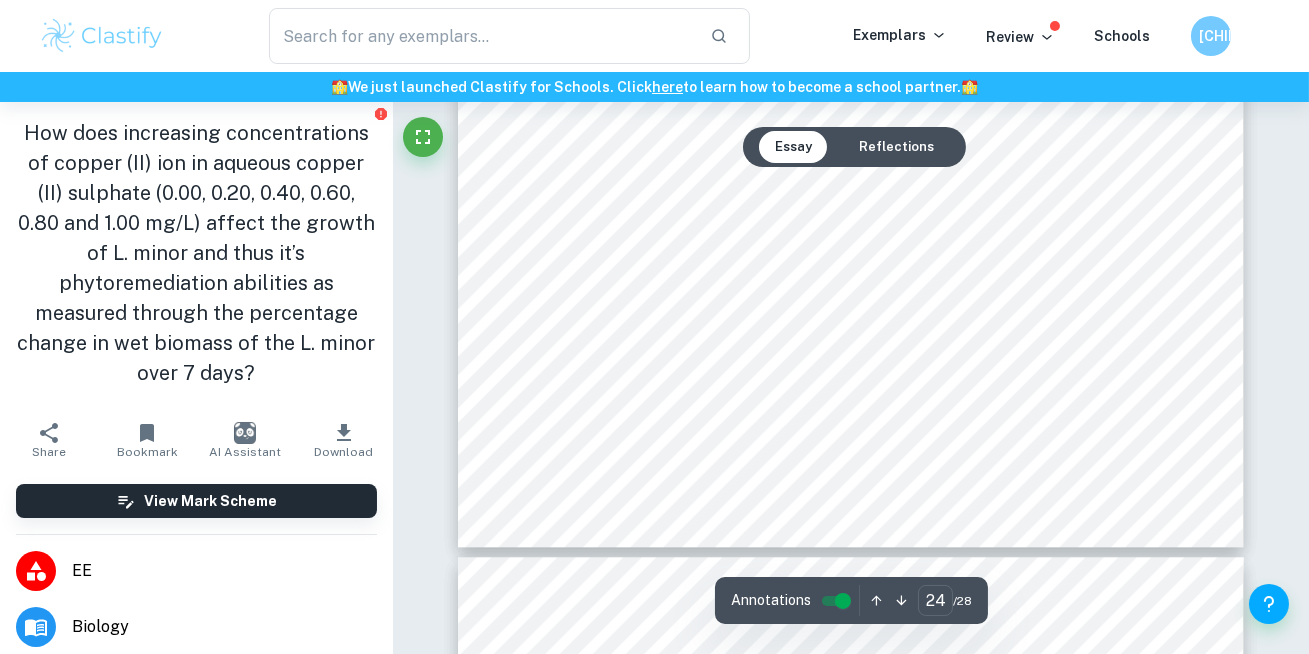 scroll, scrollTop: 24481, scrollLeft: 0, axis: vertical 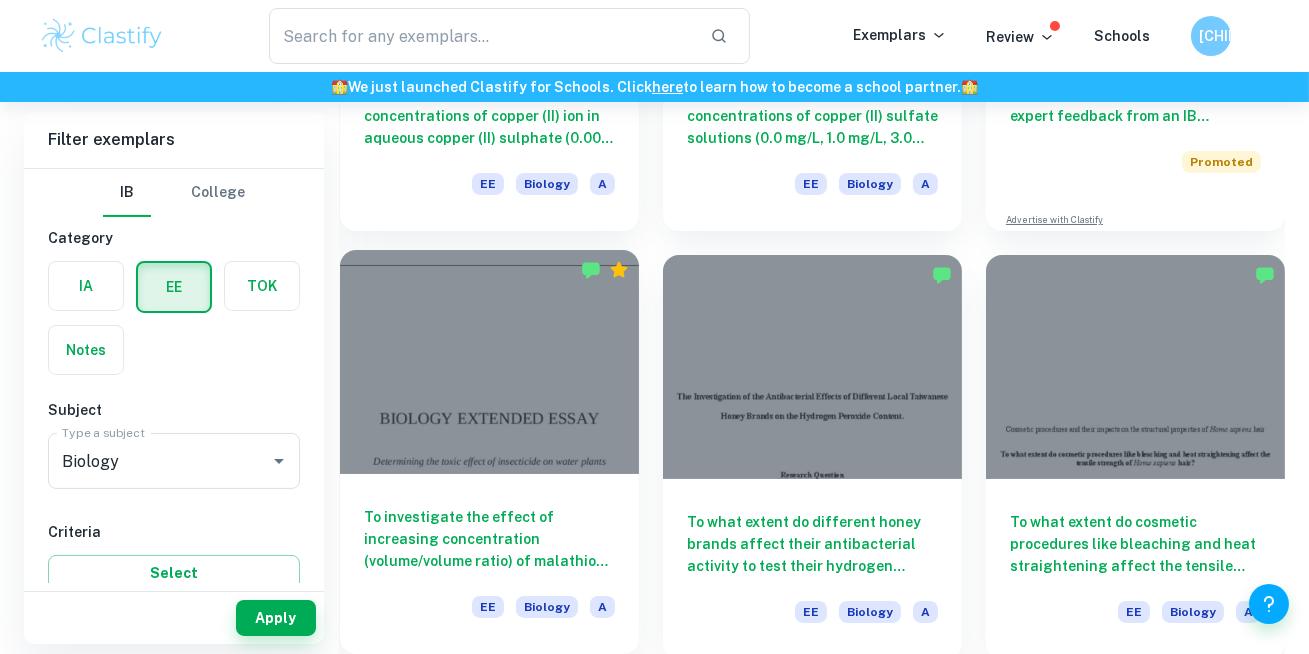 click at bounding box center (489, 362) 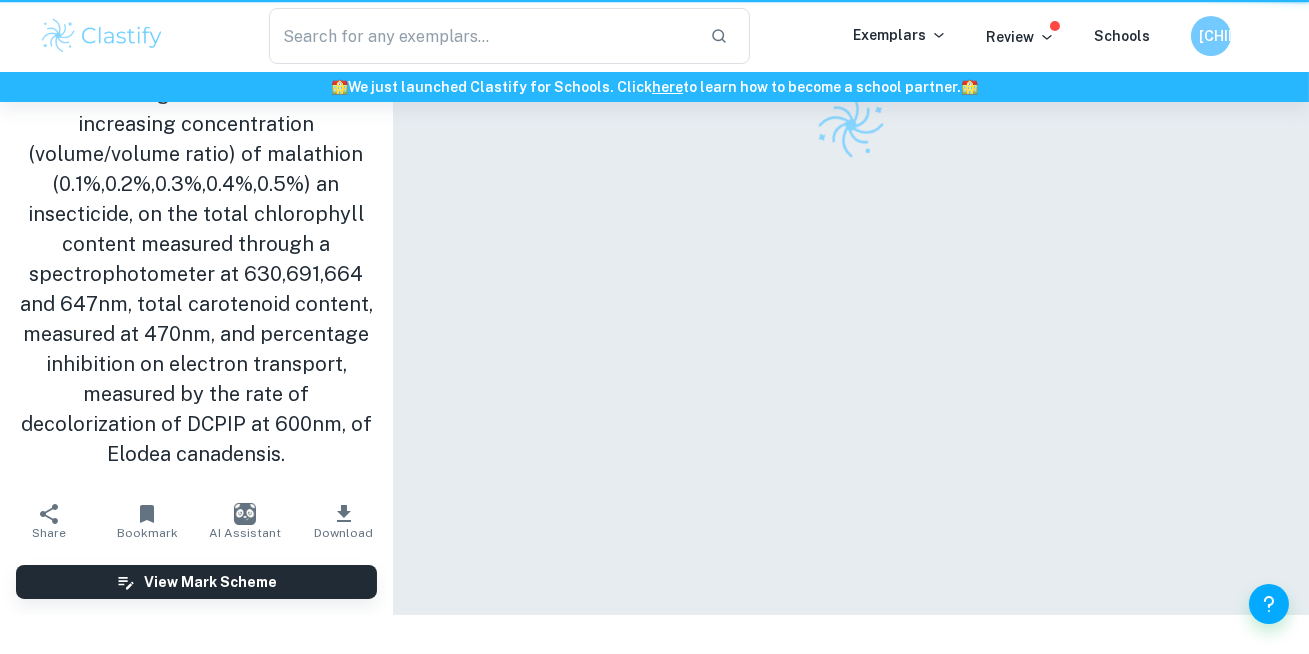 scroll, scrollTop: 0, scrollLeft: 0, axis: both 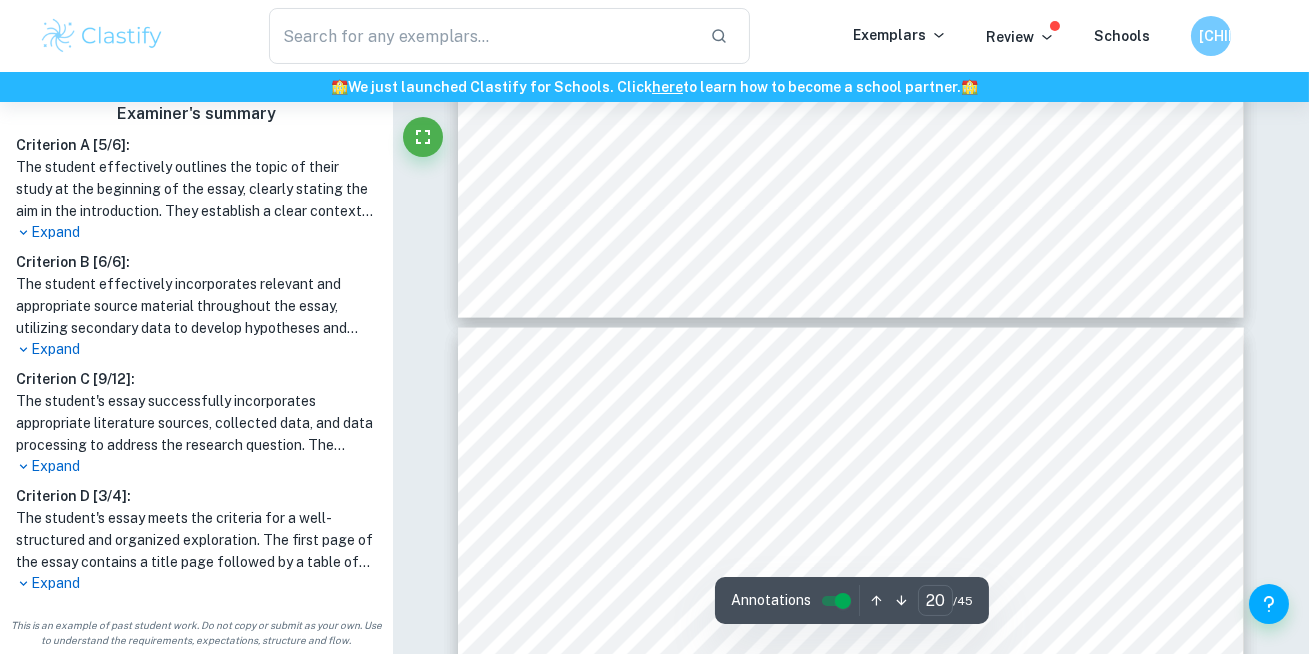 type on "19" 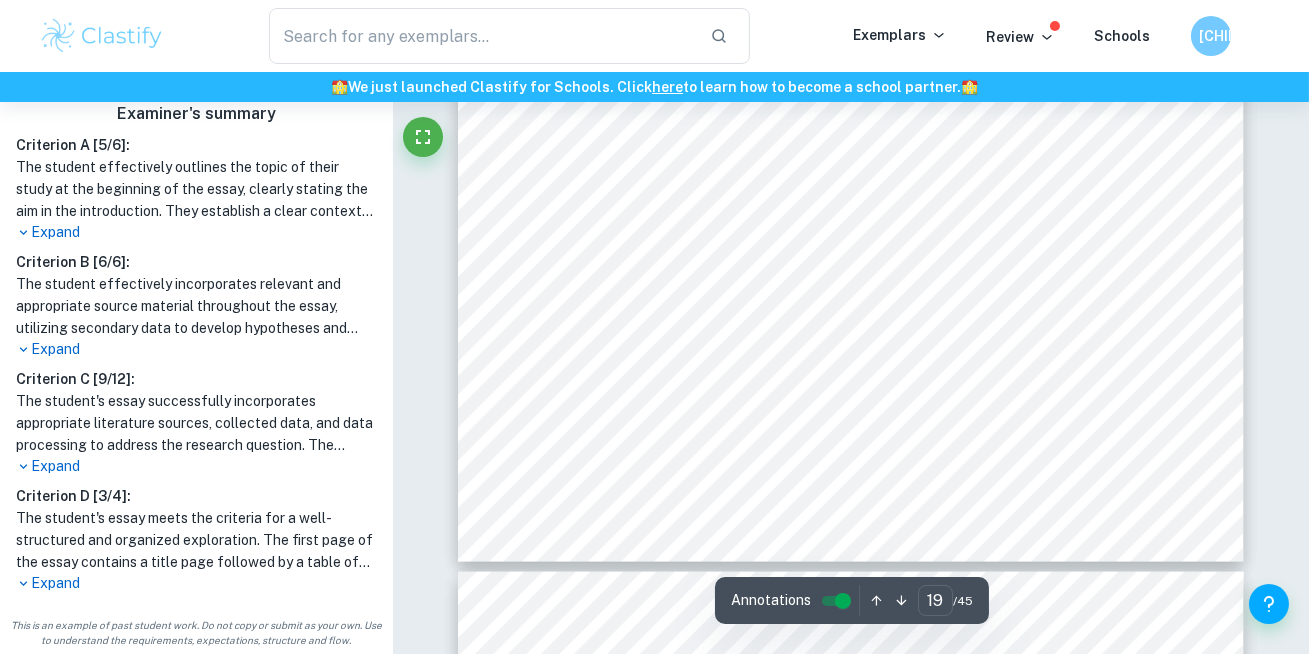 scroll, scrollTop: 20660, scrollLeft: 0, axis: vertical 